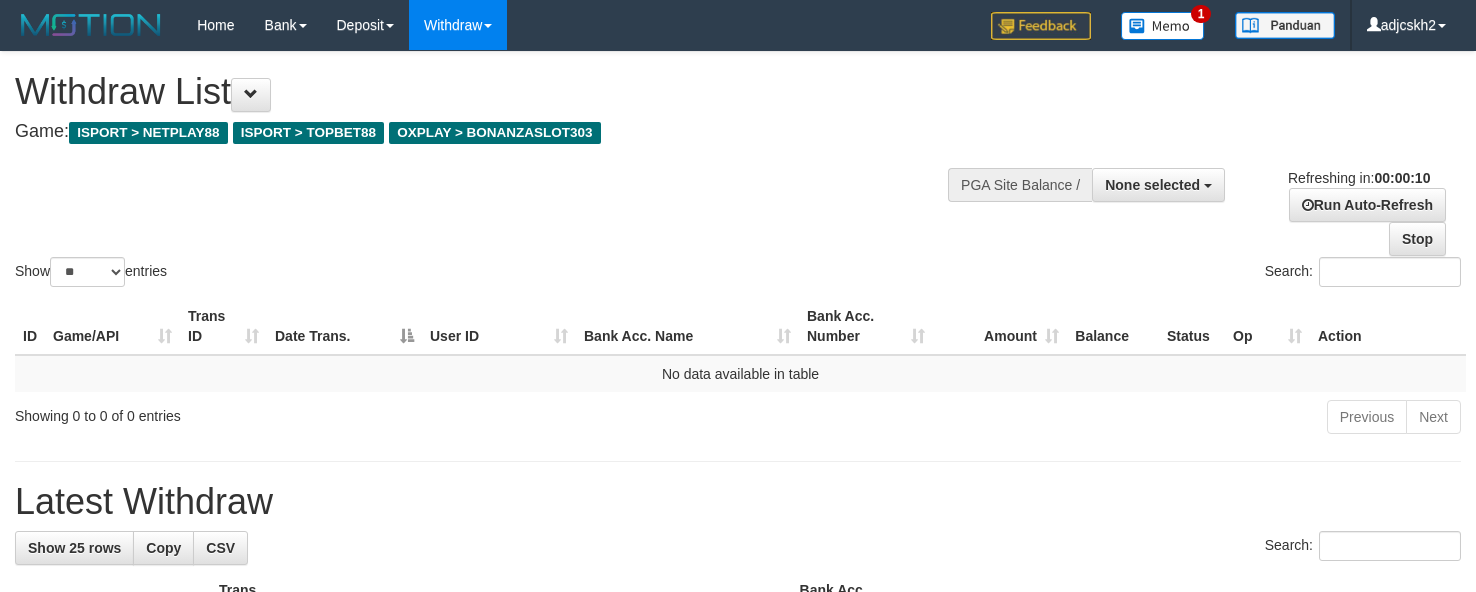 scroll, scrollTop: 0, scrollLeft: 0, axis: both 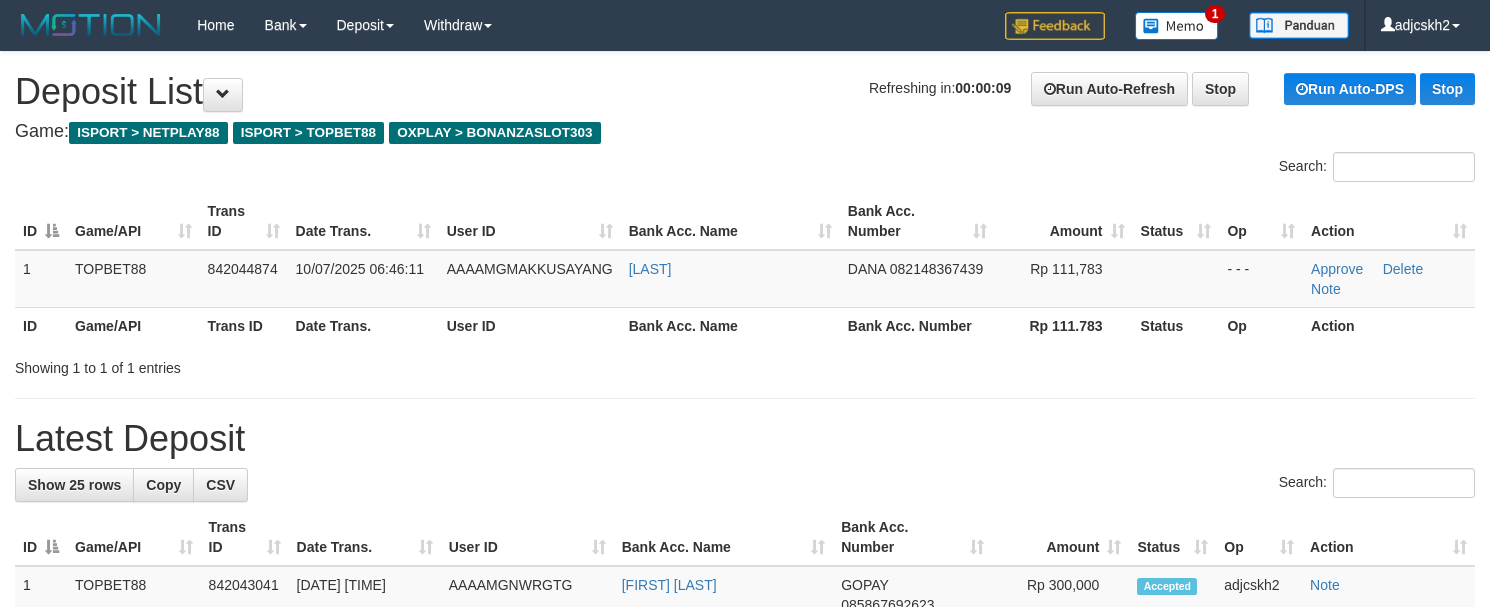 click on "Latest Deposit" at bounding box center [745, 439] 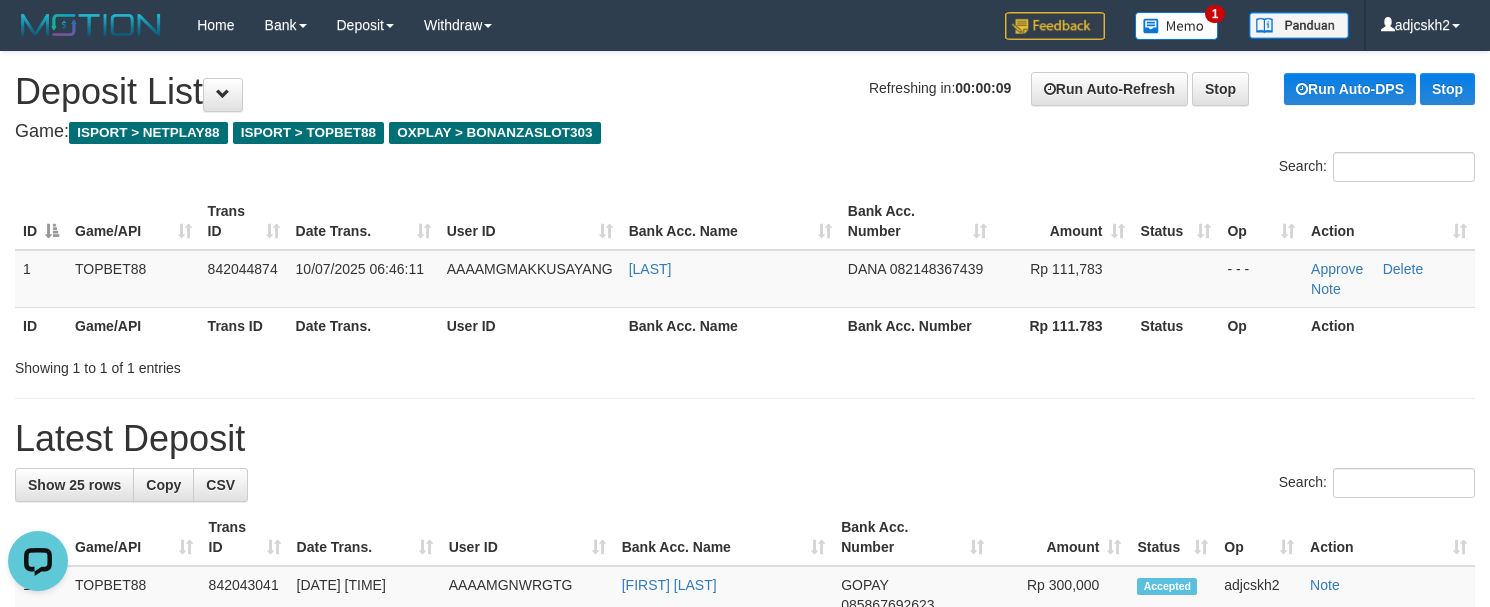 scroll, scrollTop: 0, scrollLeft: 0, axis: both 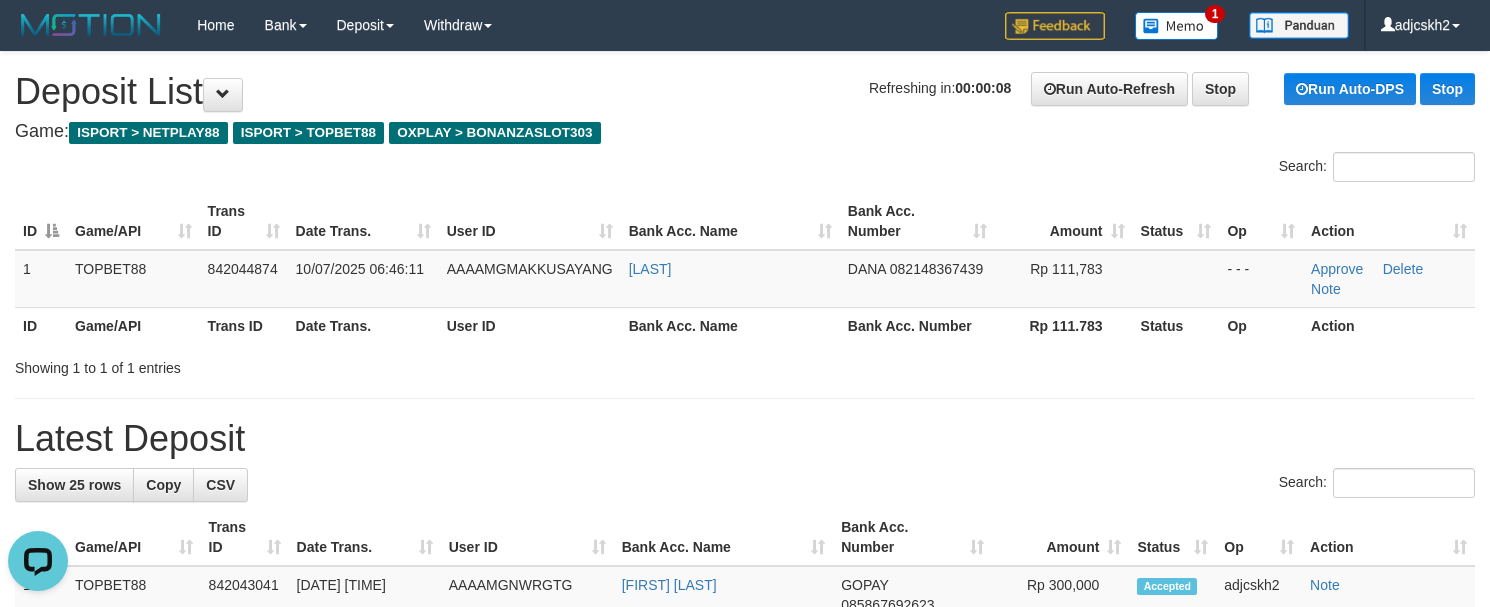 click on "**********" at bounding box center [745, 858] 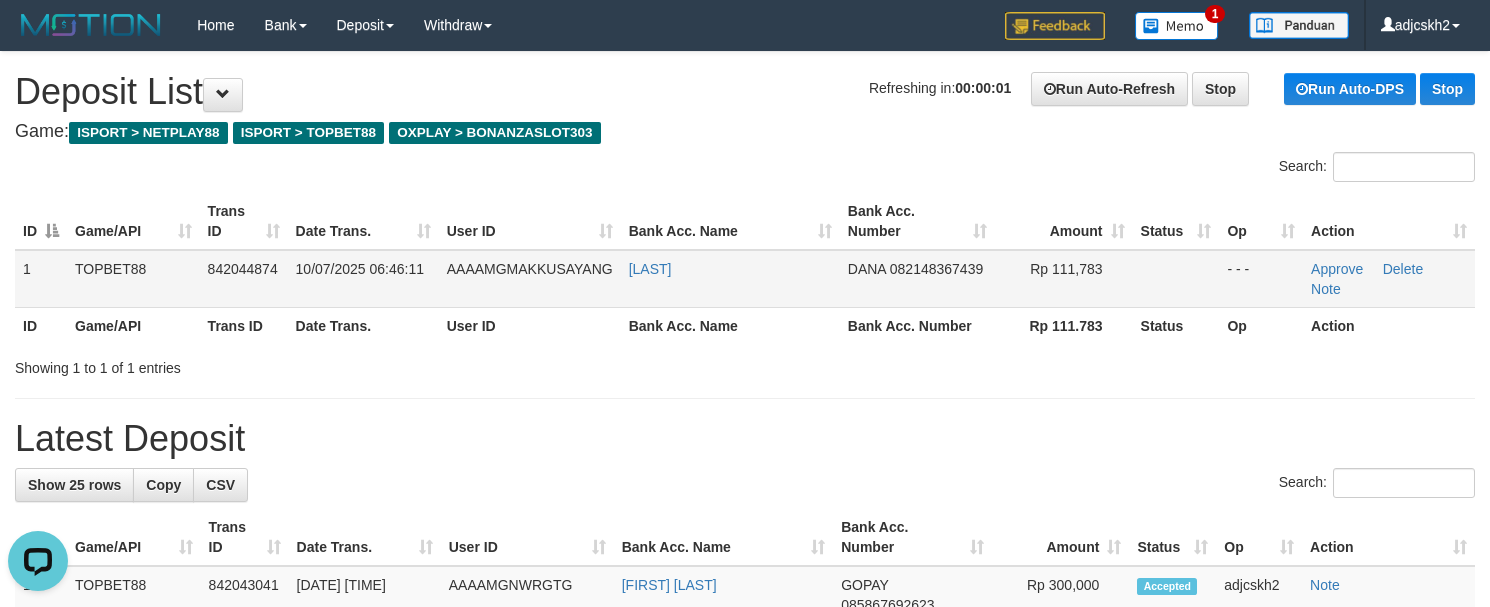 click on "Rp 111,783" at bounding box center [1063, 279] 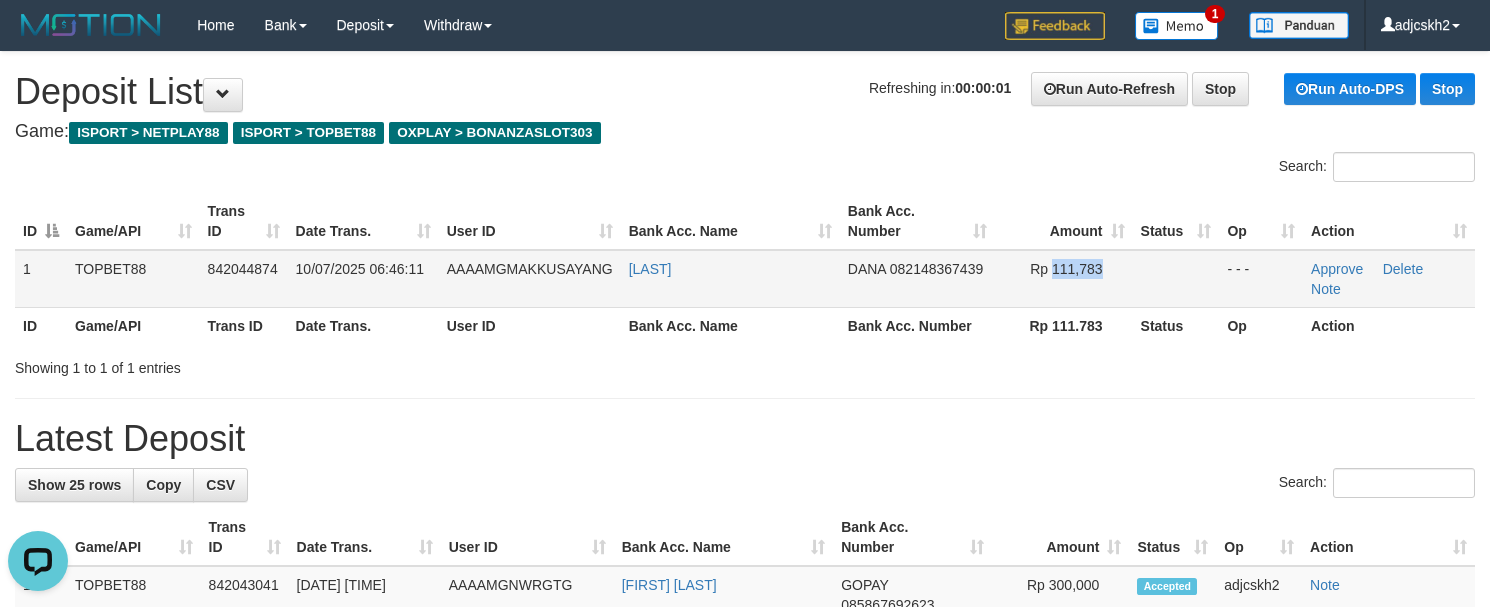 click on "Rp 111,783" at bounding box center [1063, 279] 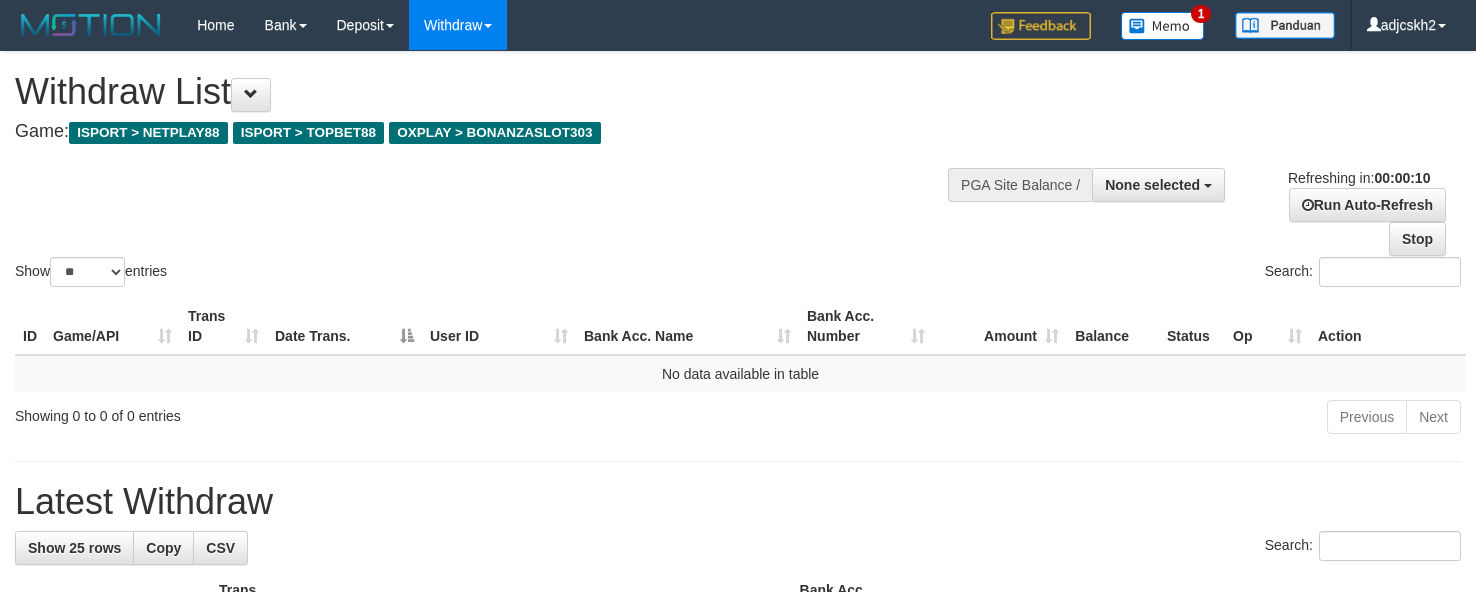 scroll, scrollTop: 0, scrollLeft: 0, axis: both 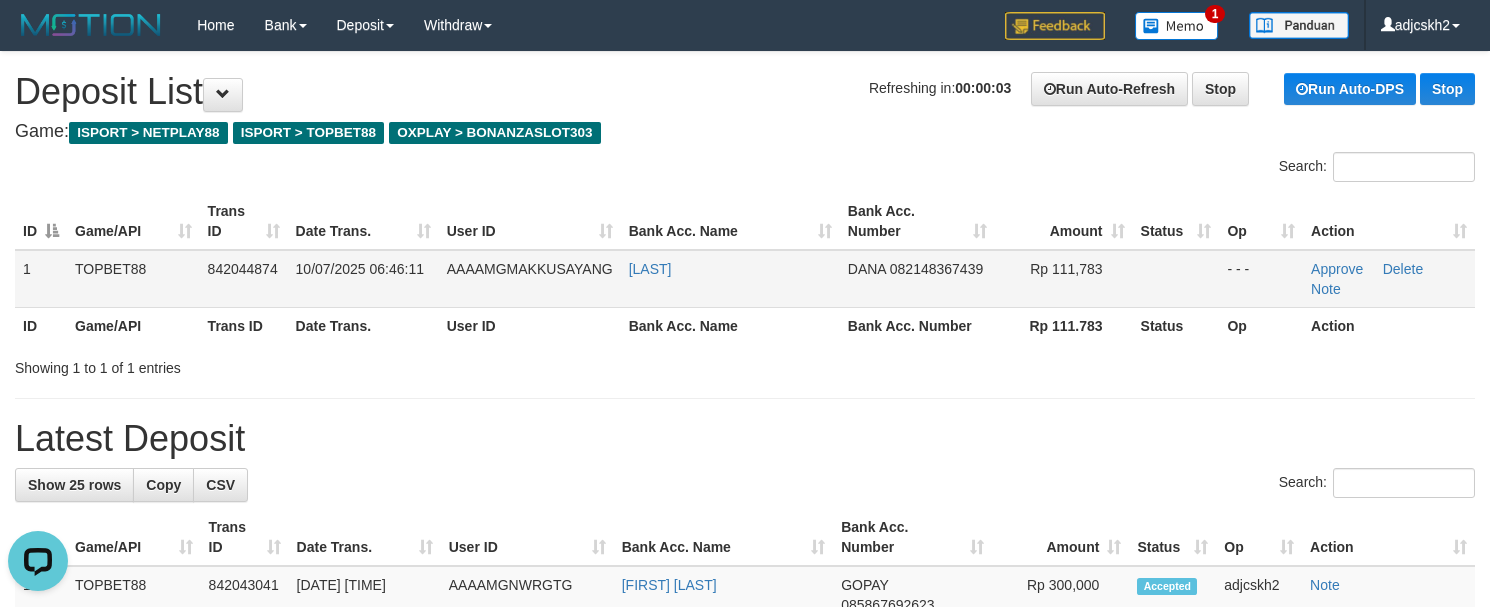 click on "[LAST]" at bounding box center [730, 279] 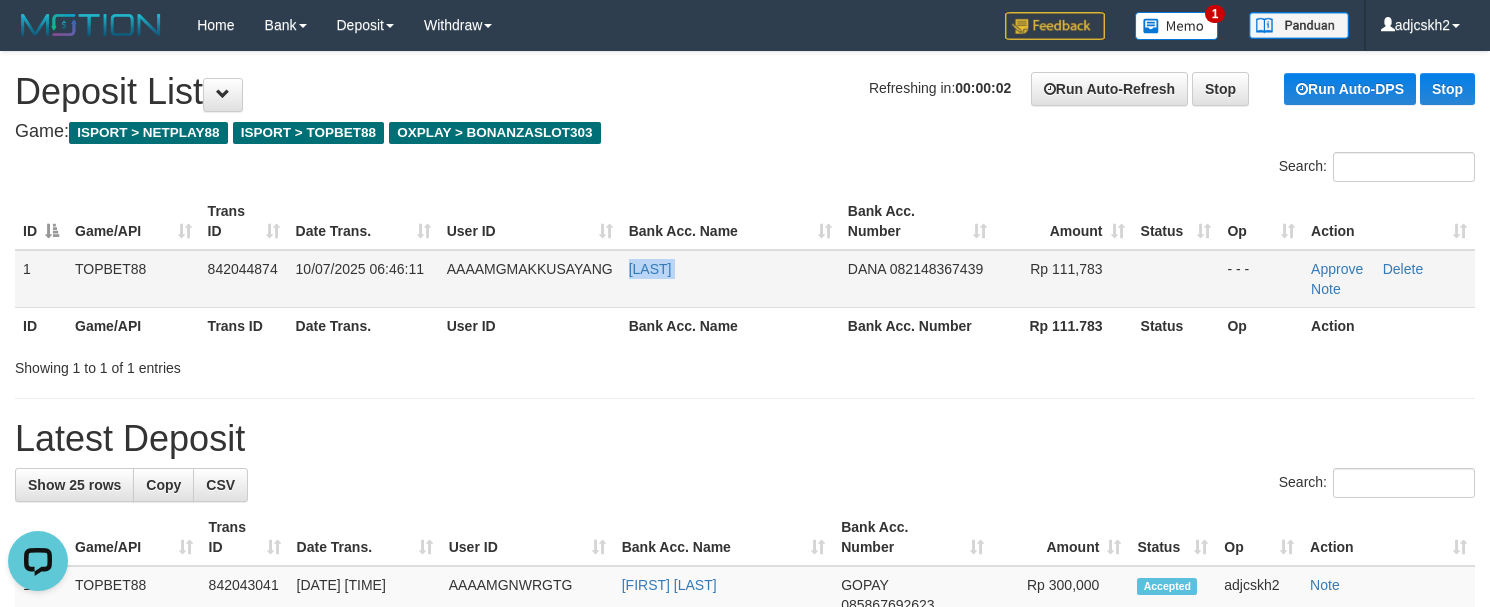 click on "[LAST]" at bounding box center (730, 279) 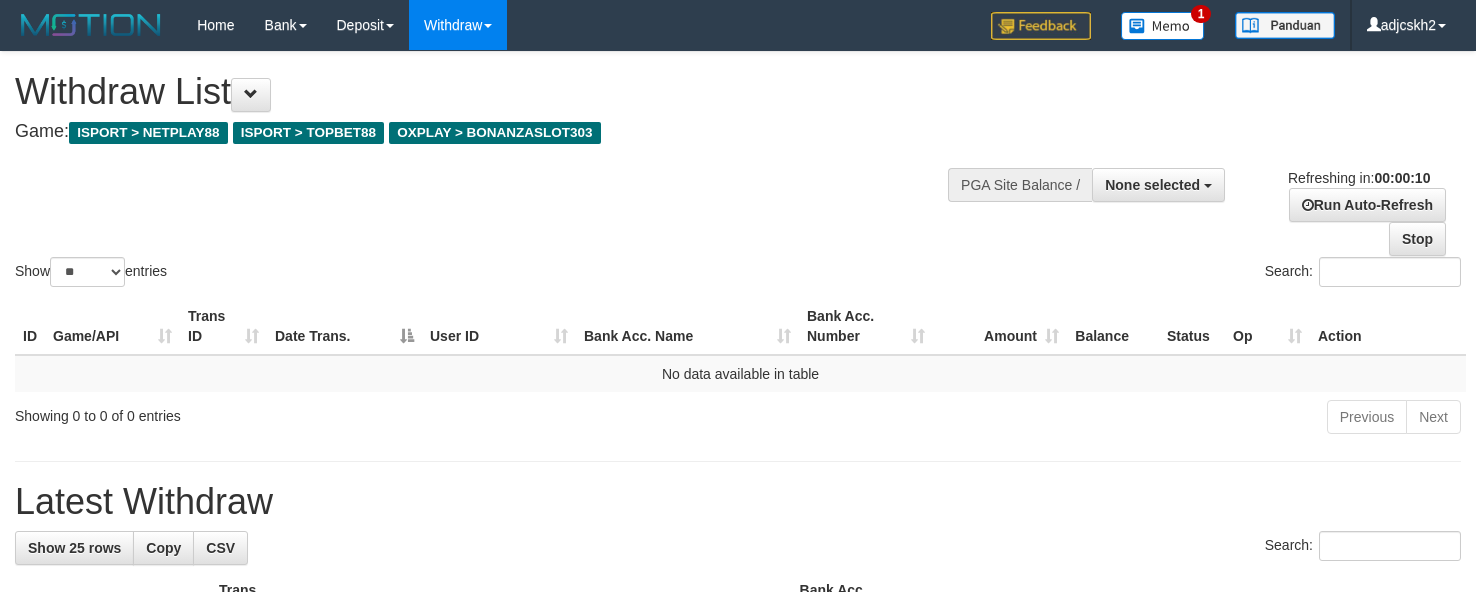 scroll, scrollTop: 0, scrollLeft: 0, axis: both 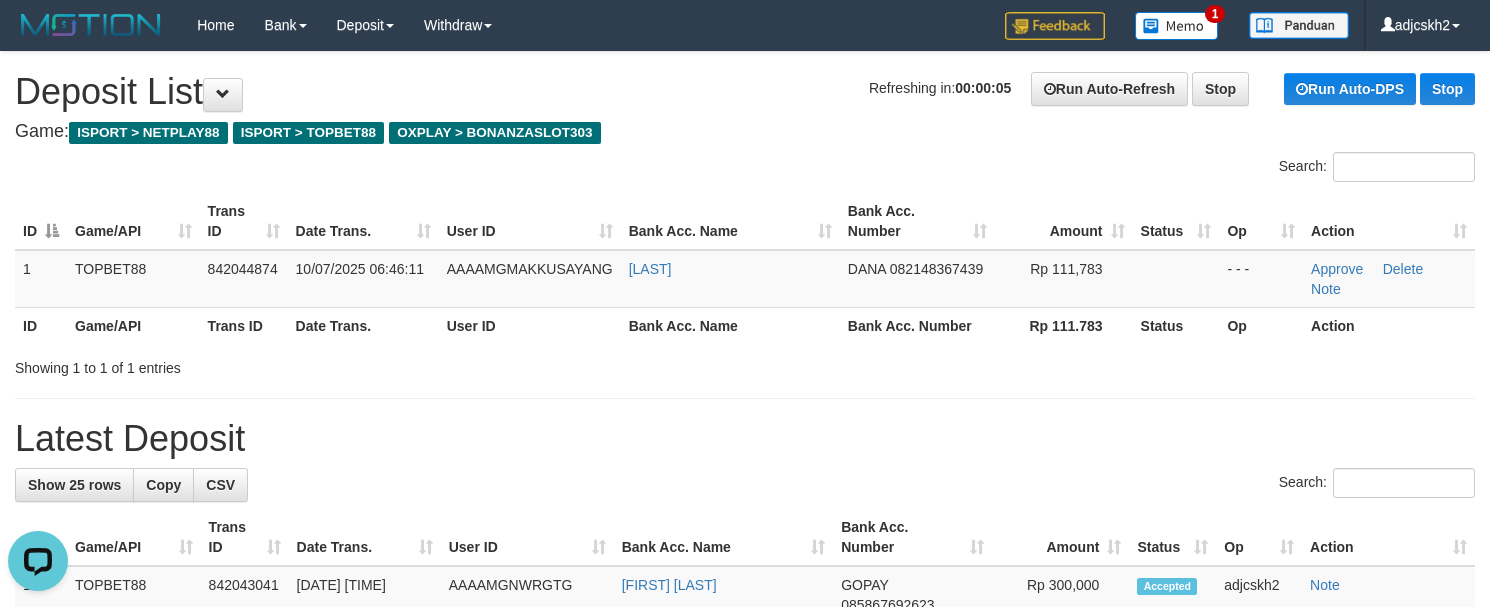 click on "**********" at bounding box center (745, 858) 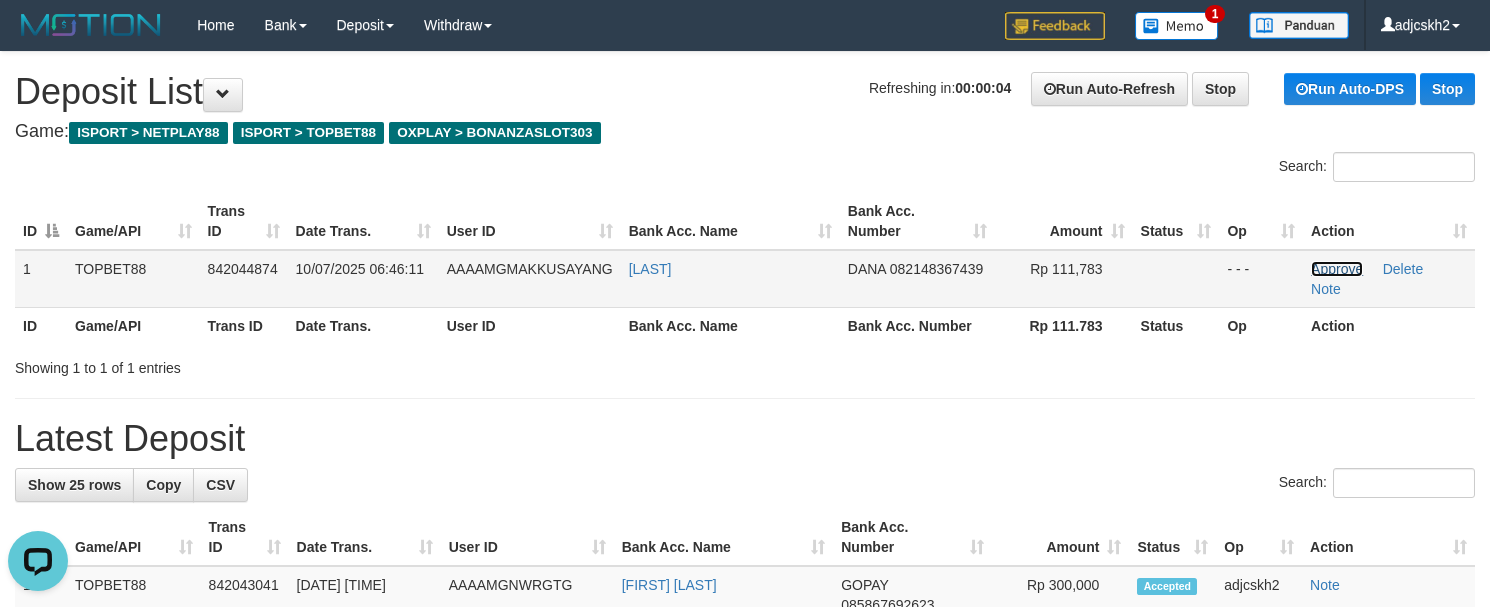 click on "Approve" at bounding box center [1337, 269] 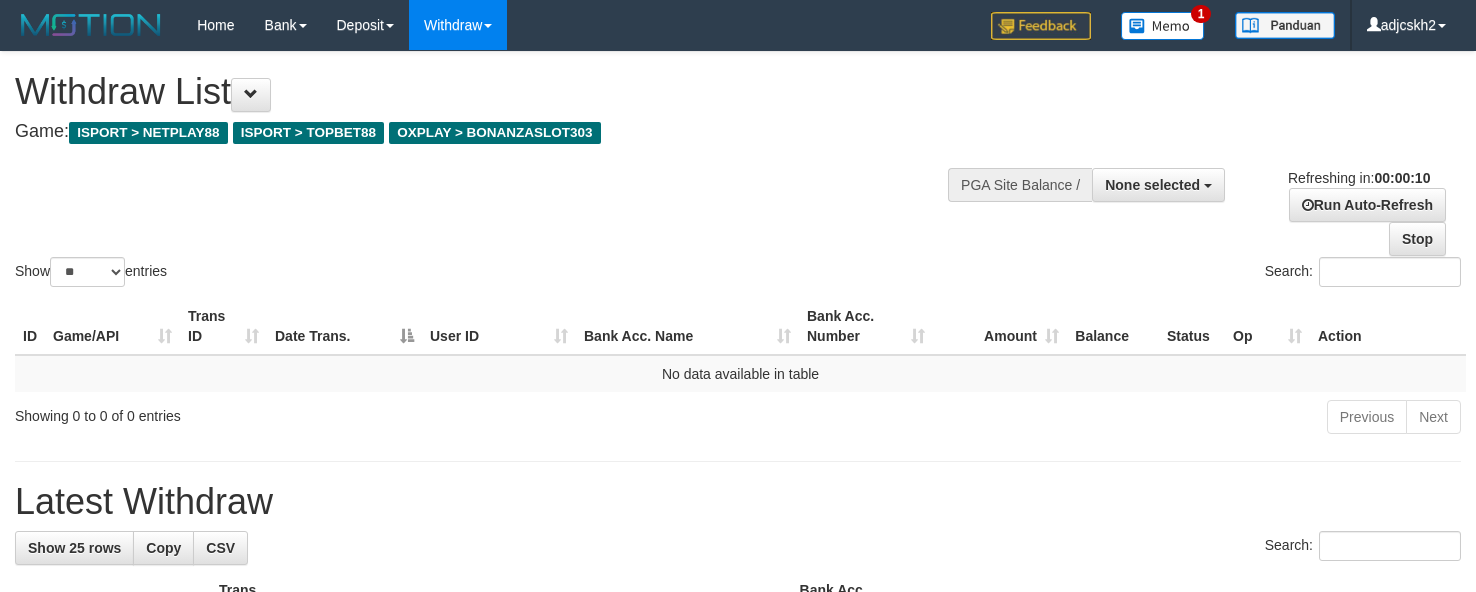 scroll, scrollTop: 0, scrollLeft: 0, axis: both 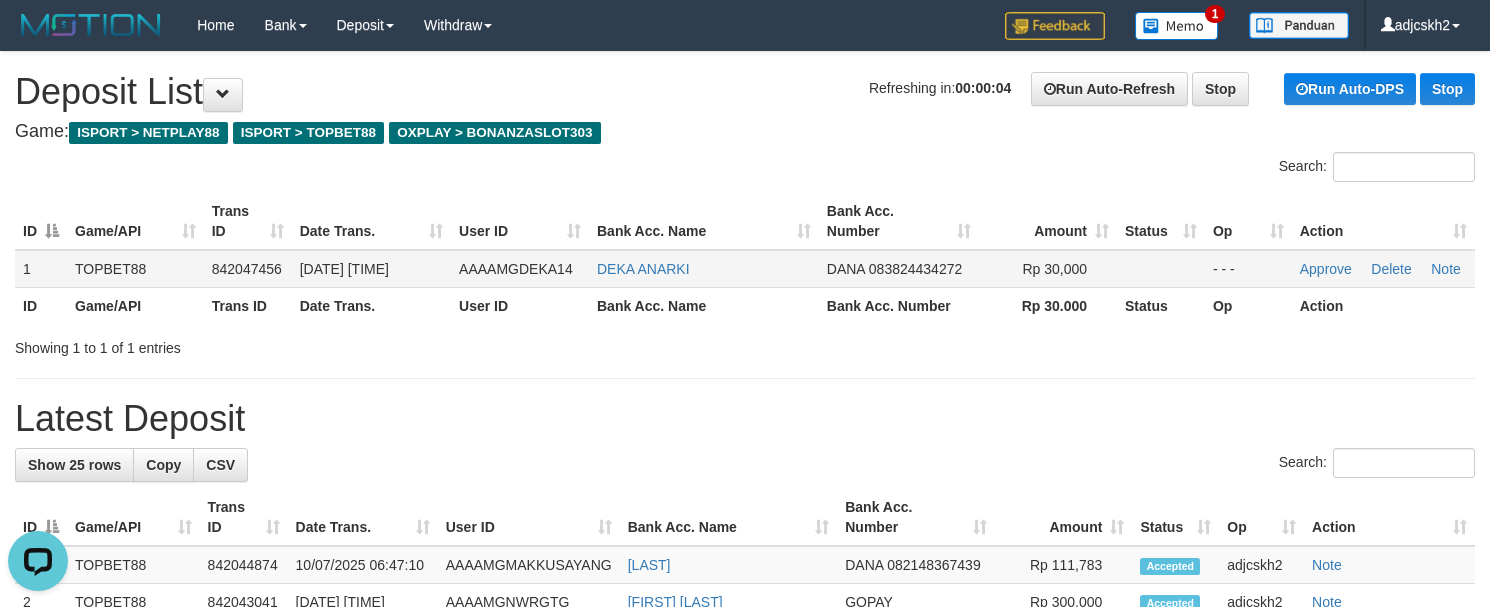 click on "Rp 30,000" at bounding box center (1054, 269) 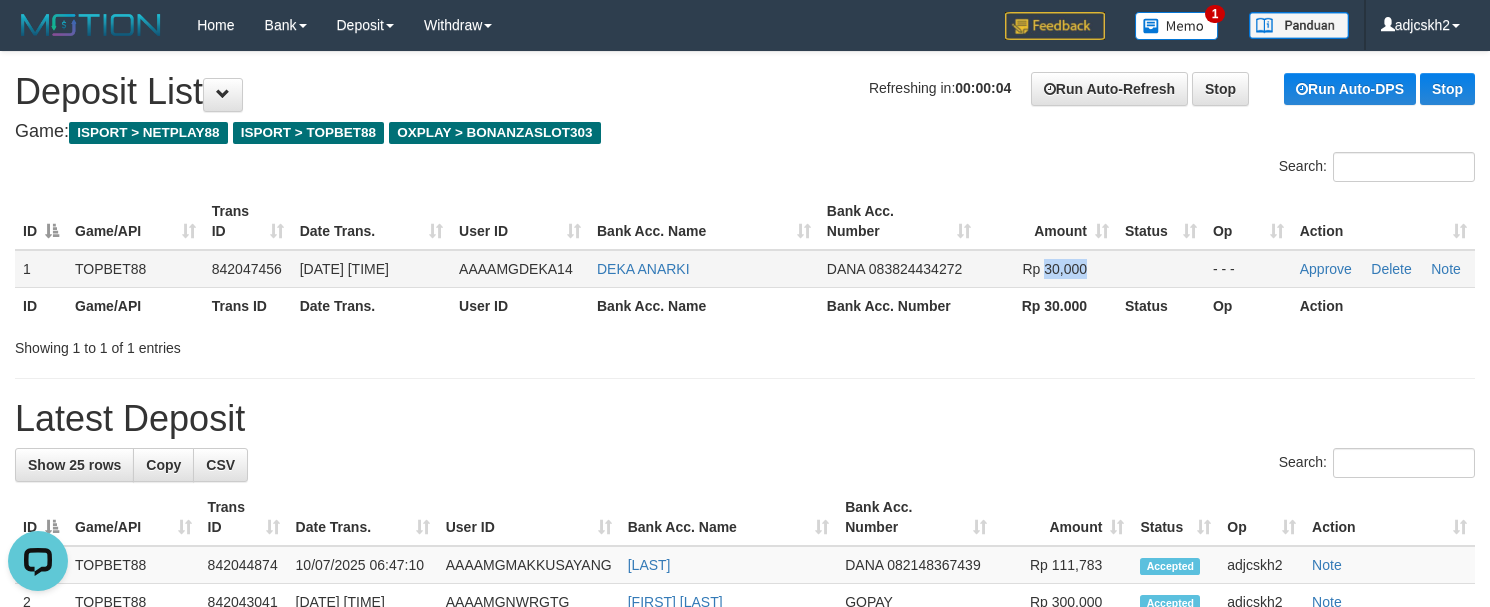 click on "Rp 30,000" at bounding box center (1054, 269) 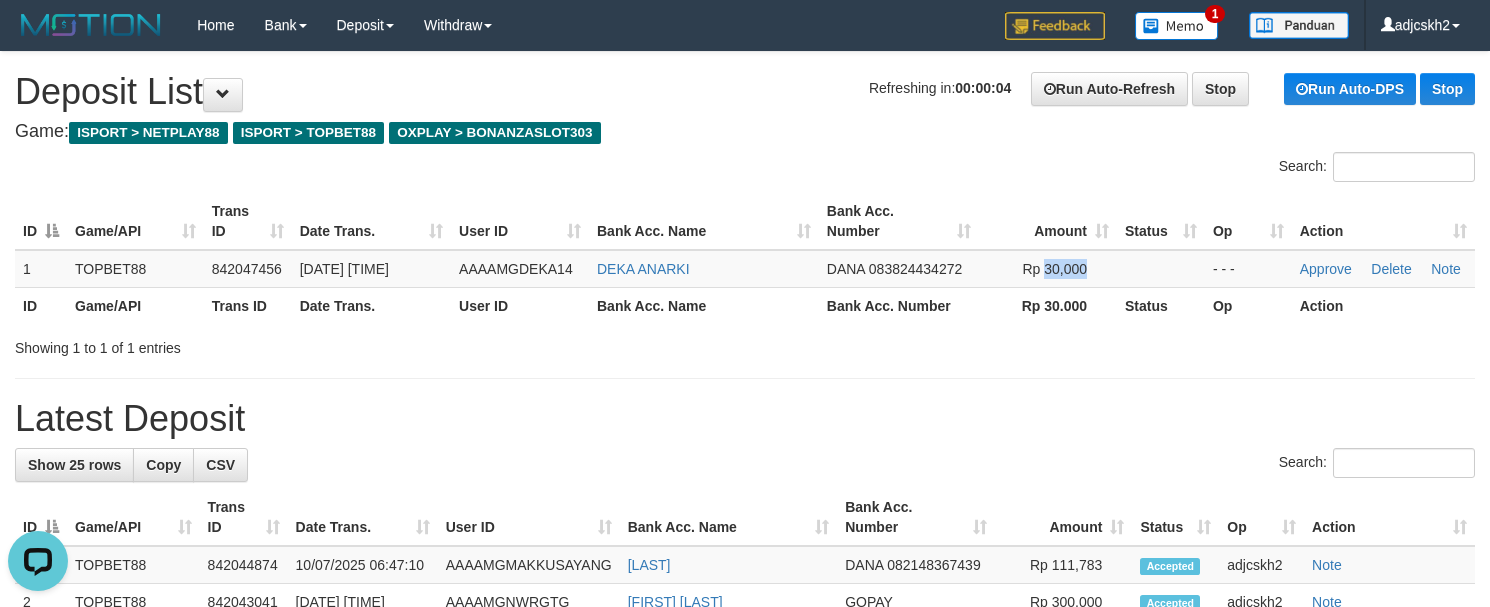copy on "30,000" 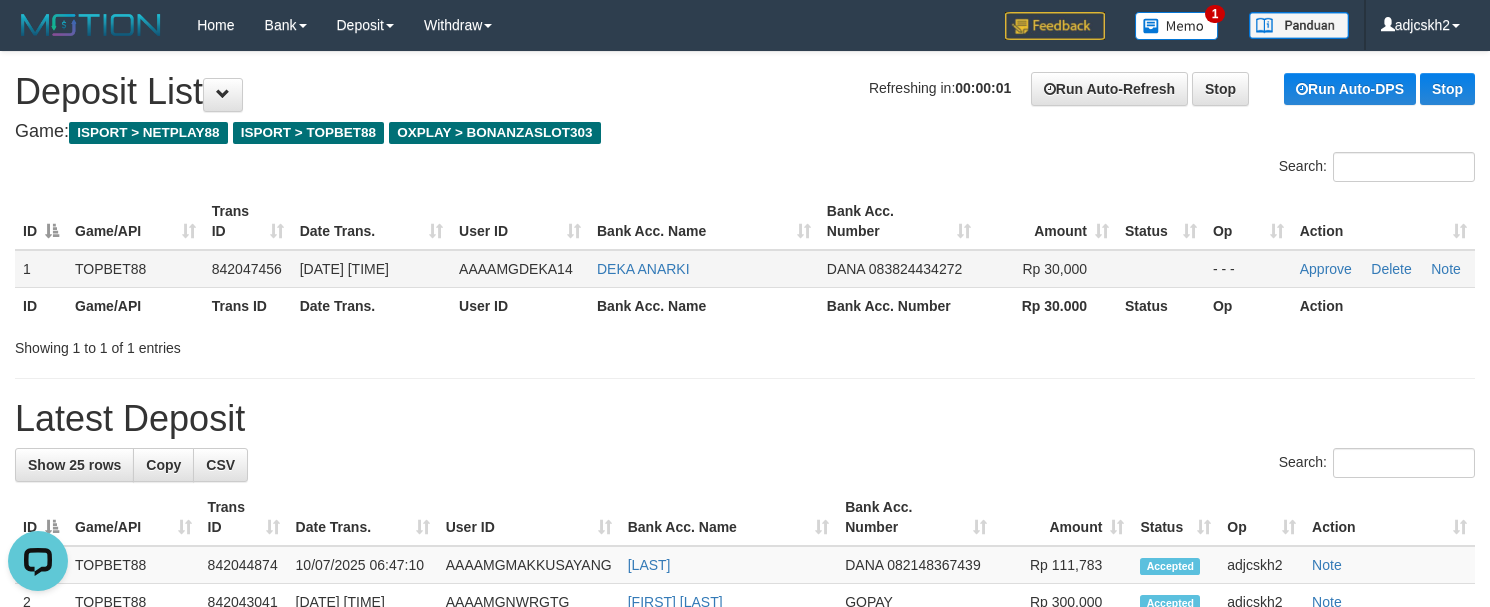click on "DEKA ANARKI" at bounding box center (704, 269) 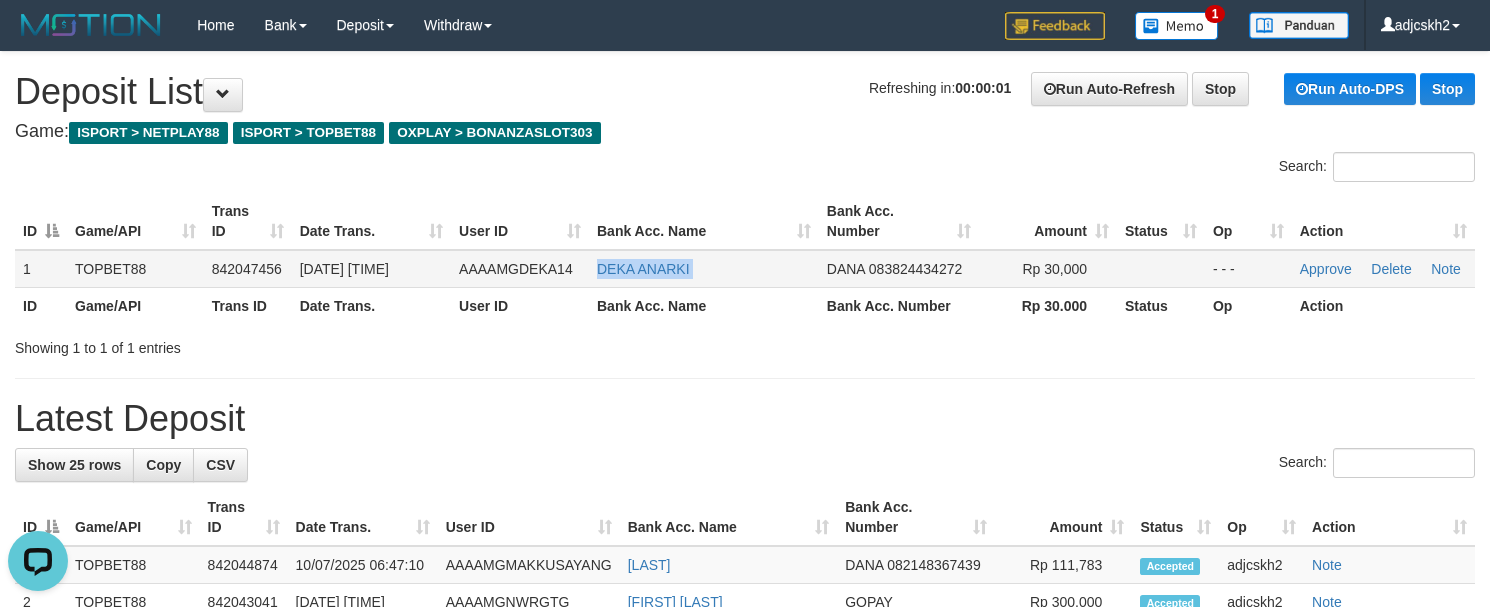 click on "DEKA ANARKI" at bounding box center (704, 269) 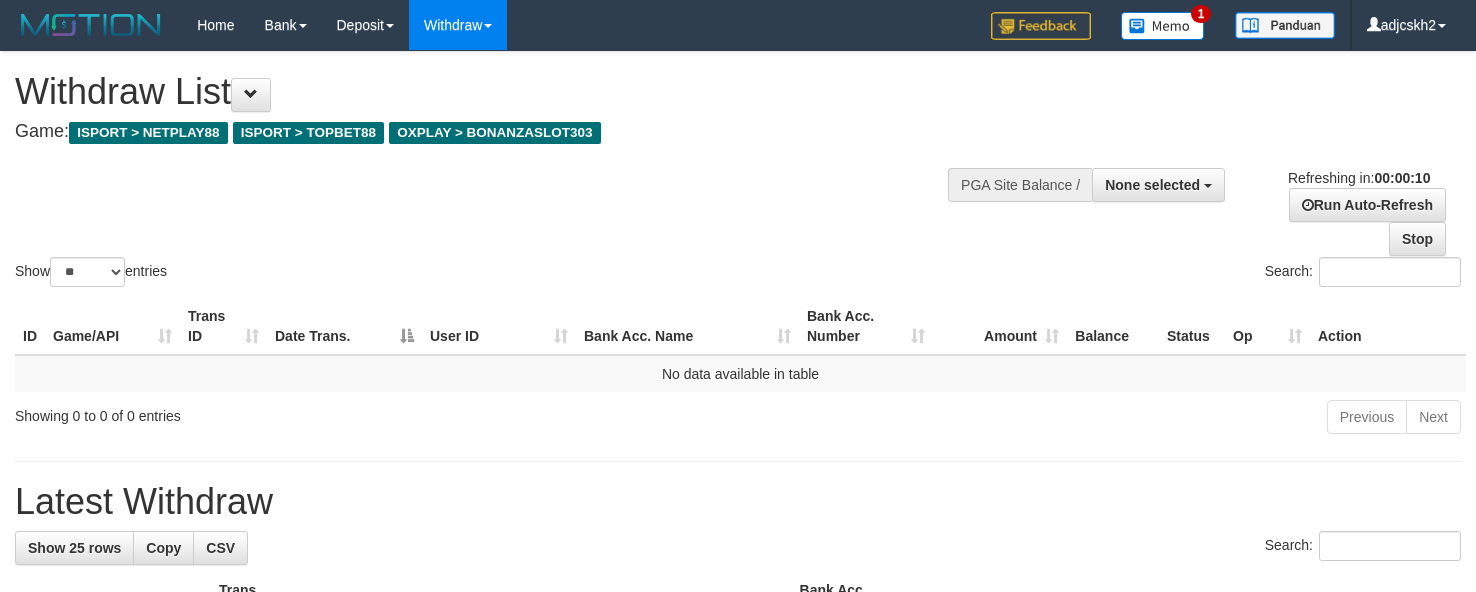 scroll, scrollTop: 0, scrollLeft: 0, axis: both 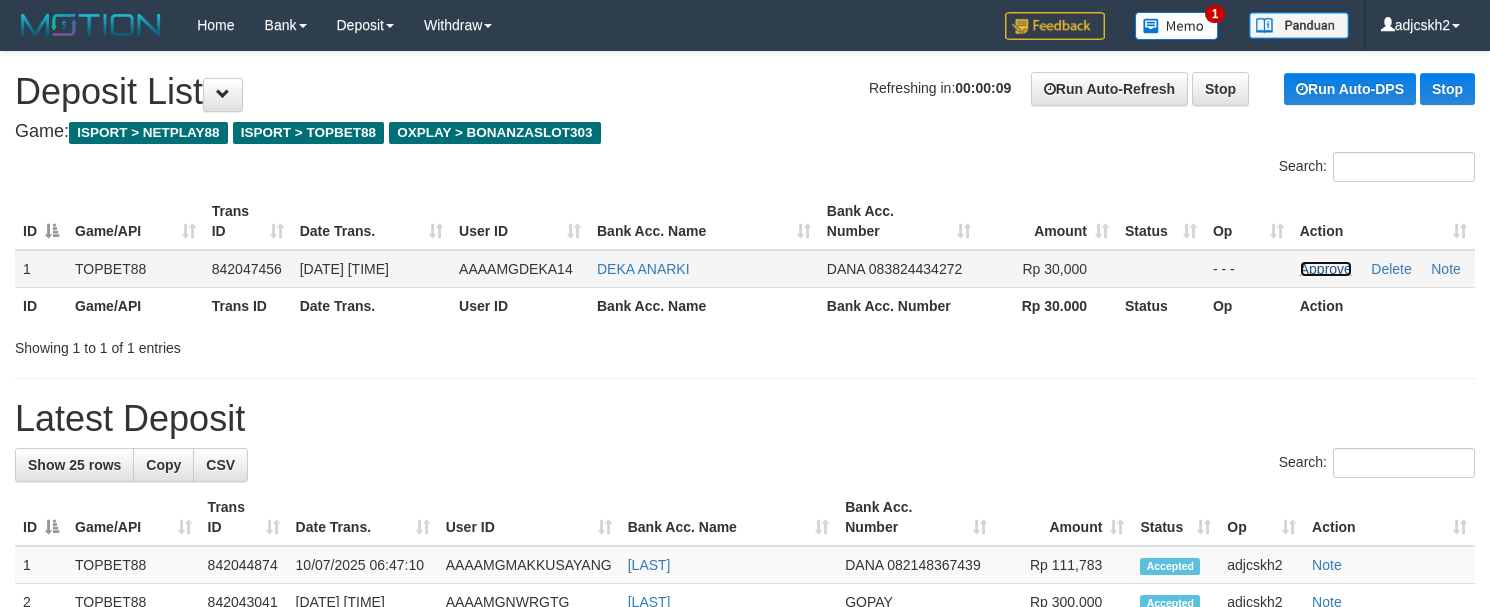 click on "Approve" at bounding box center [1326, 269] 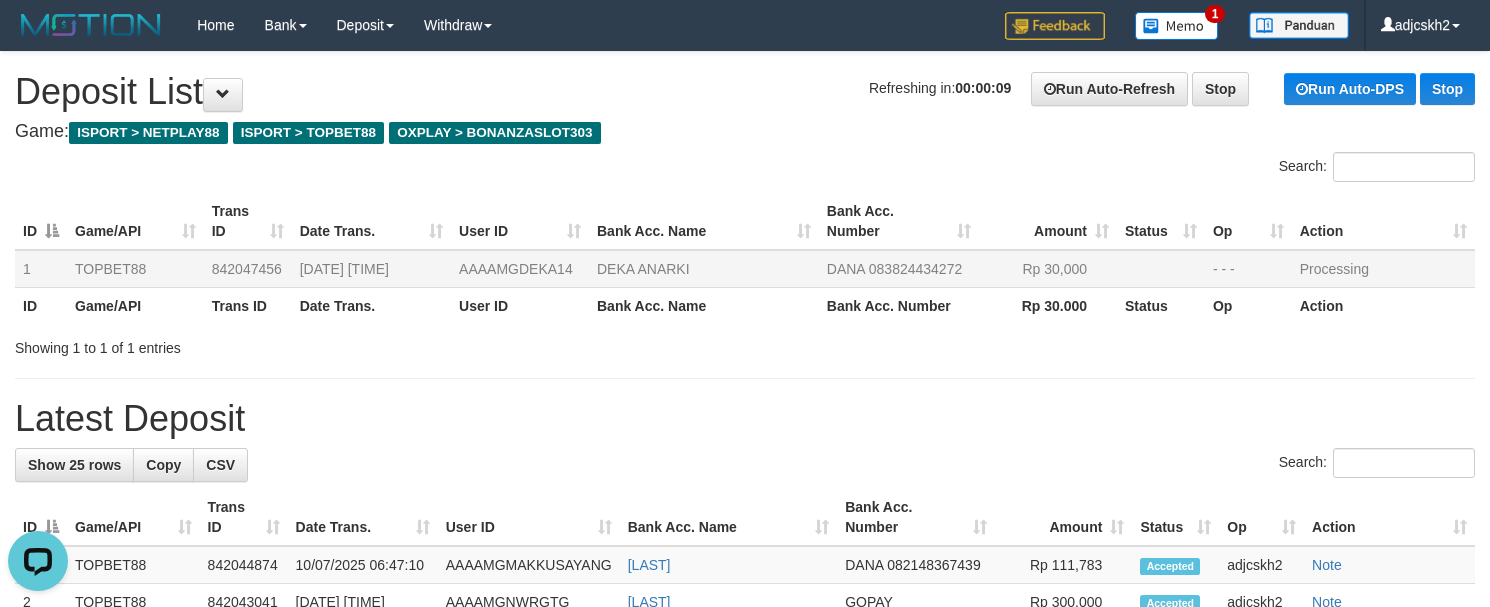 scroll, scrollTop: 0, scrollLeft: 0, axis: both 